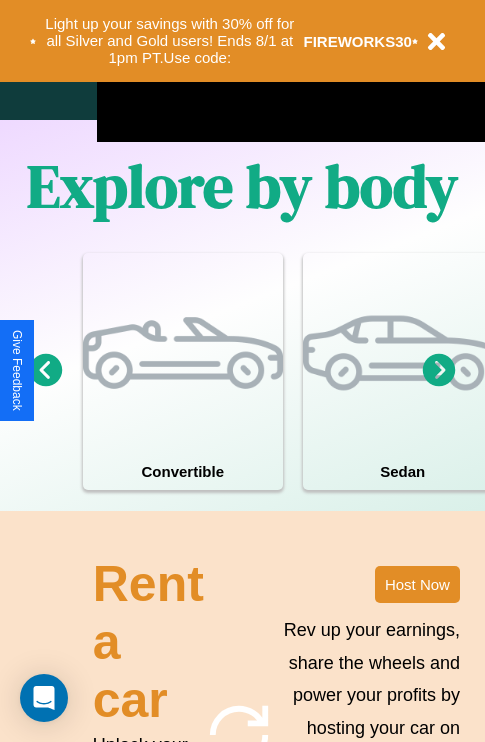 scroll, scrollTop: 2423, scrollLeft: 0, axis: vertical 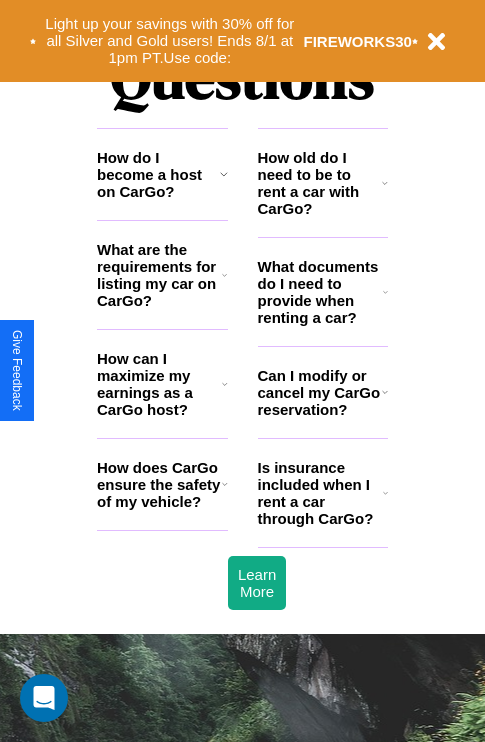 click on "How can I maximize my earnings as a CarGo host?" at bounding box center (159, 384) 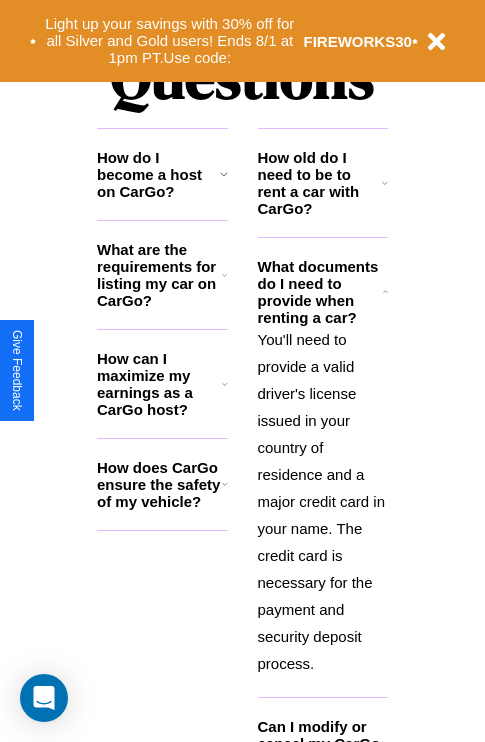 click 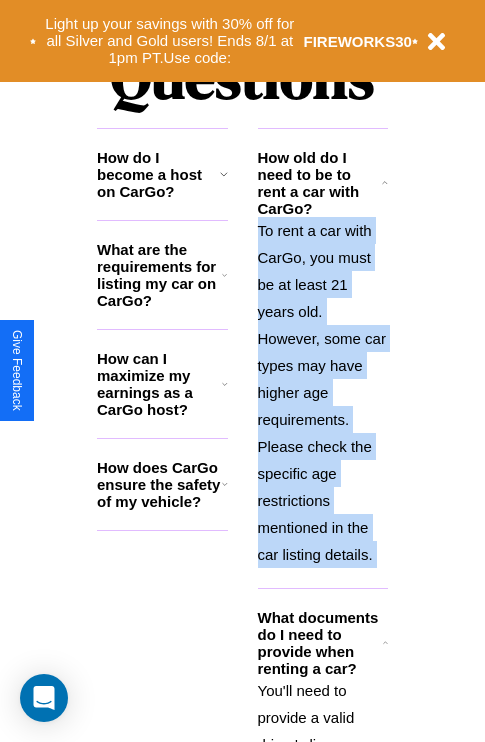 scroll, scrollTop: 2917, scrollLeft: 0, axis: vertical 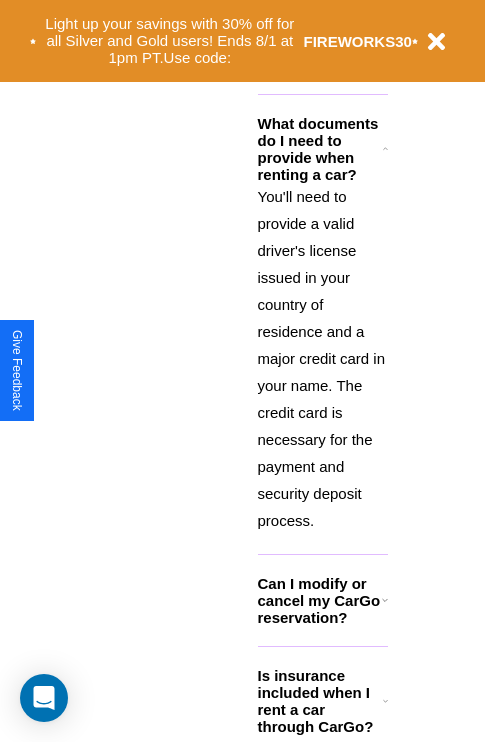 click 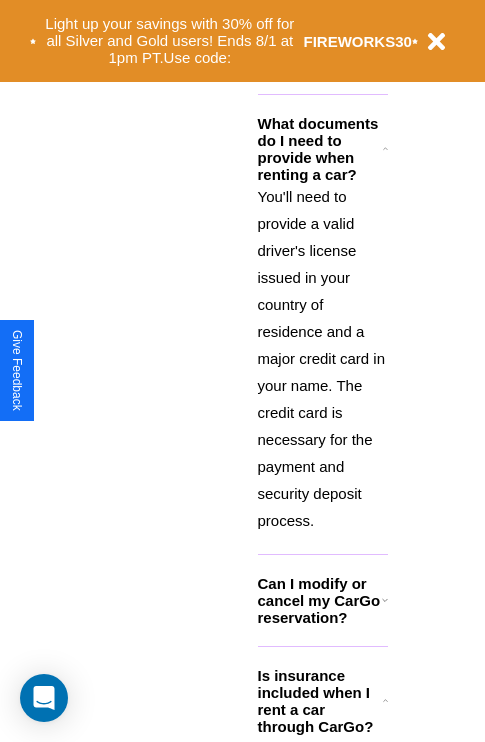 scroll, scrollTop: 308, scrollLeft: 0, axis: vertical 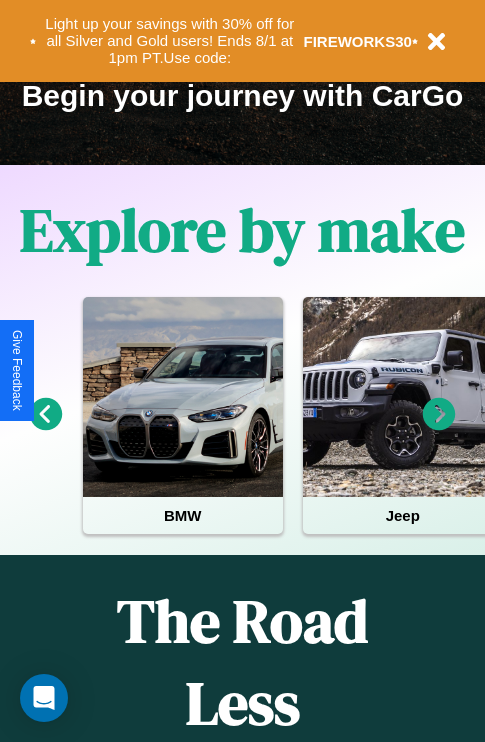 click 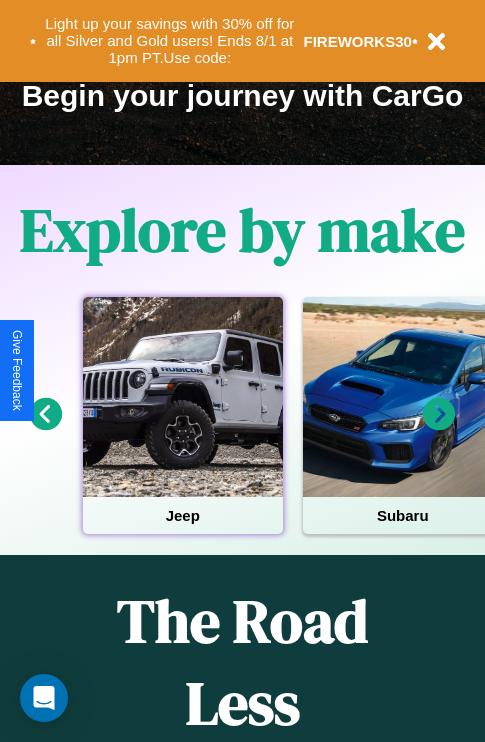 click at bounding box center (183, 397) 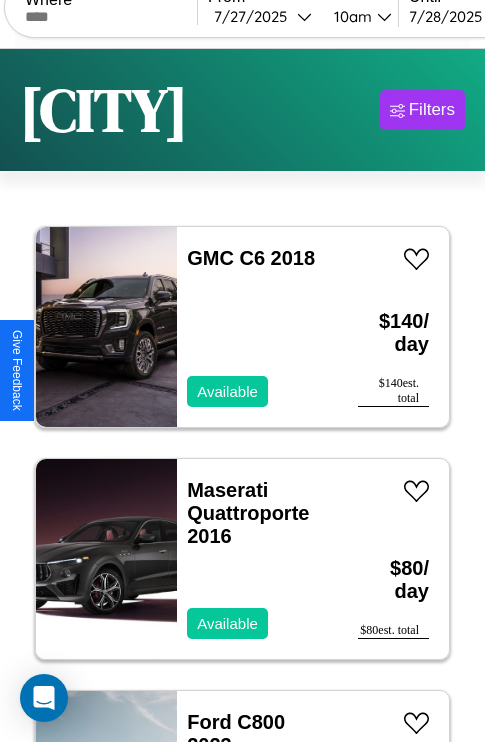 scroll, scrollTop: 95, scrollLeft: 0, axis: vertical 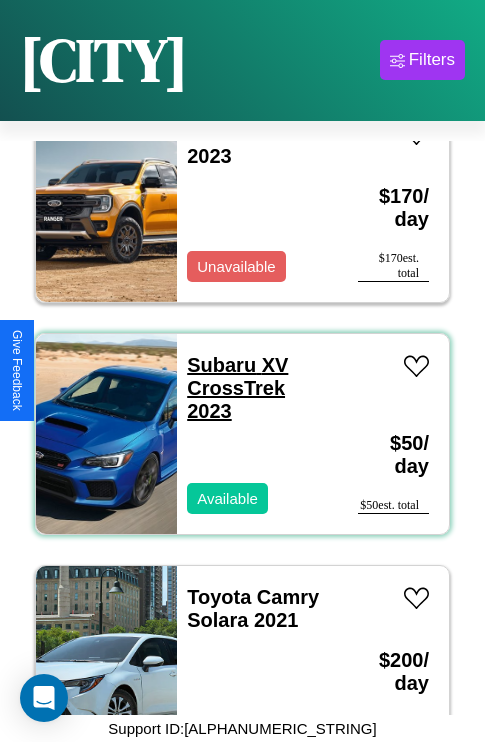click on "[BRAND]   [MODEL]   [YEAR]" at bounding box center [237, 388] 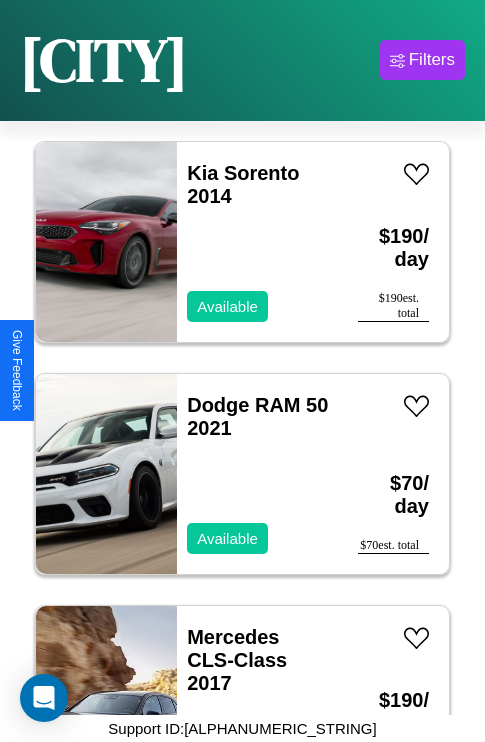 scroll, scrollTop: 1467, scrollLeft: 0, axis: vertical 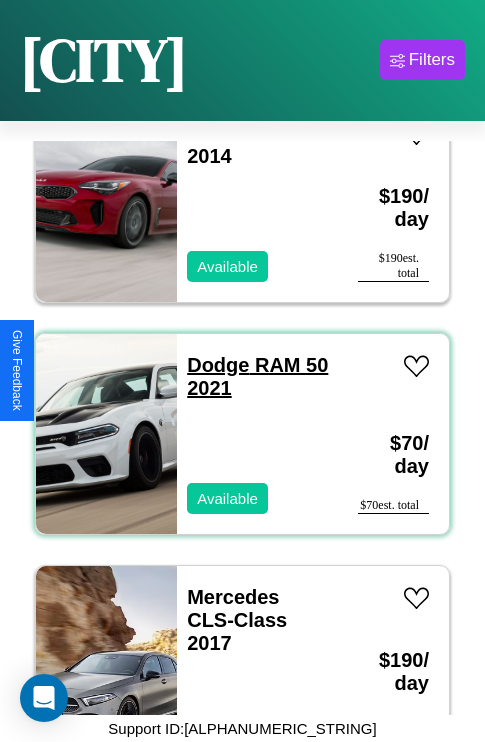 click on "[BRAND]   [MODEL]   [YEAR]" at bounding box center (257, 376) 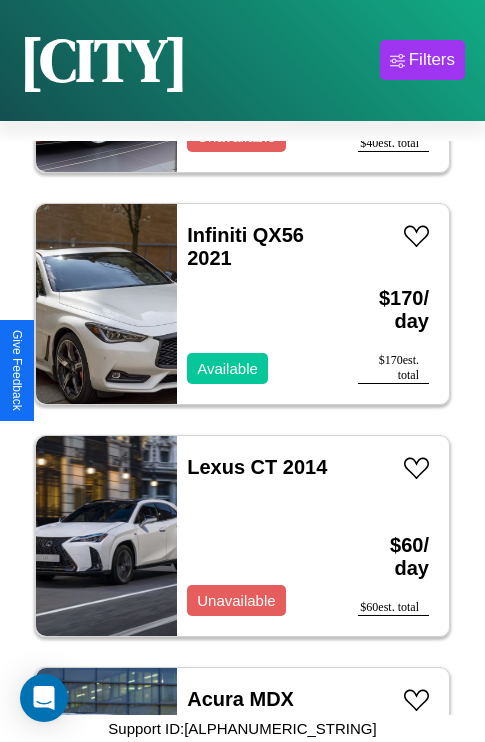 scroll, scrollTop: 2627, scrollLeft: 0, axis: vertical 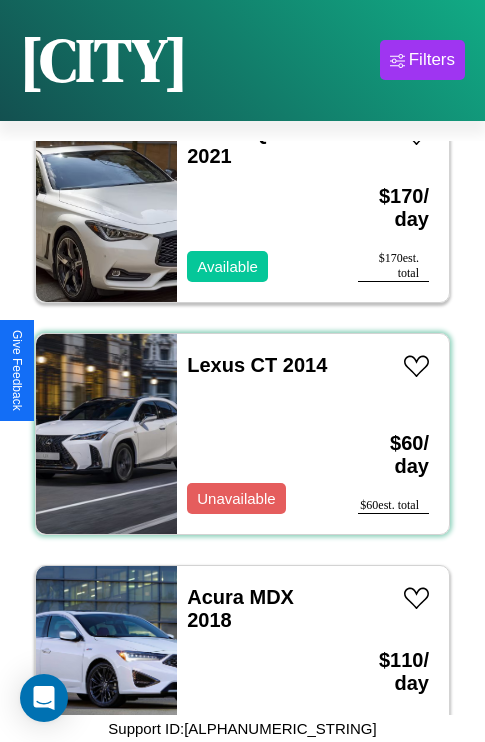 click on "[BRAND]   [MODEL]   [YEAR]" at bounding box center [257, 434] 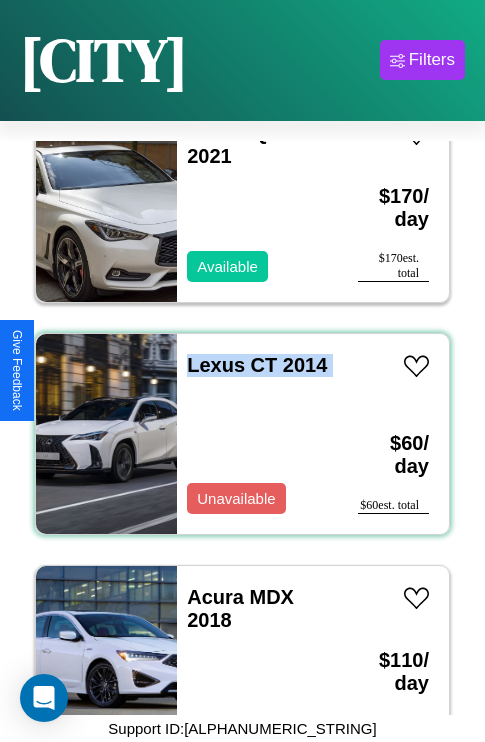 click on "[BRAND]   [MODEL]   [YEAR]" at bounding box center (257, 434) 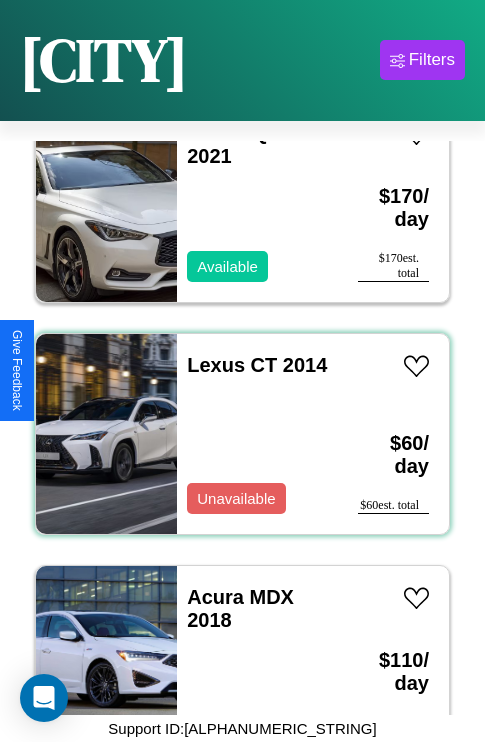 click on "[BRAND]   [MODEL]   [YEAR]" at bounding box center [257, 434] 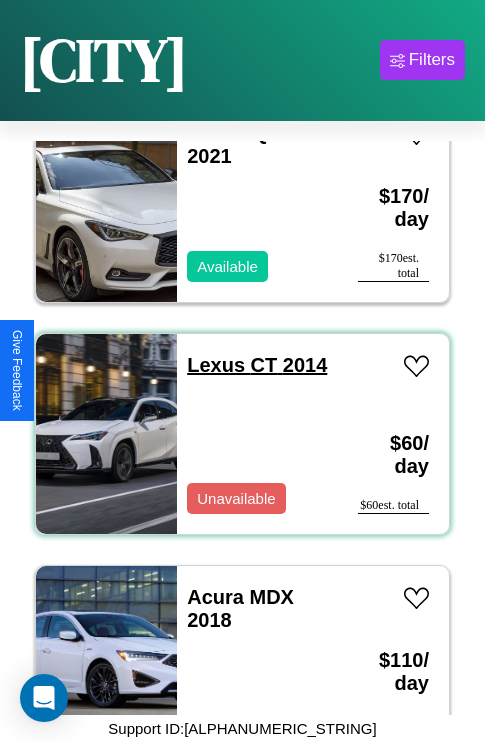 click on "Lexus   CT   2014" at bounding box center [257, 365] 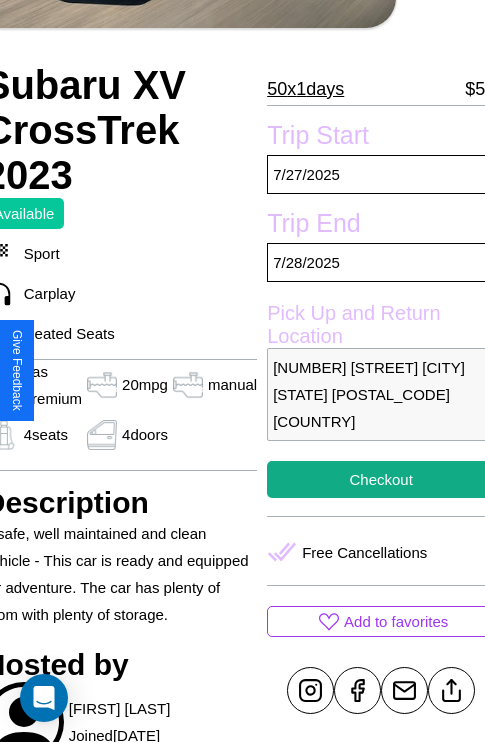 scroll, scrollTop: 409, scrollLeft: 91, axis: both 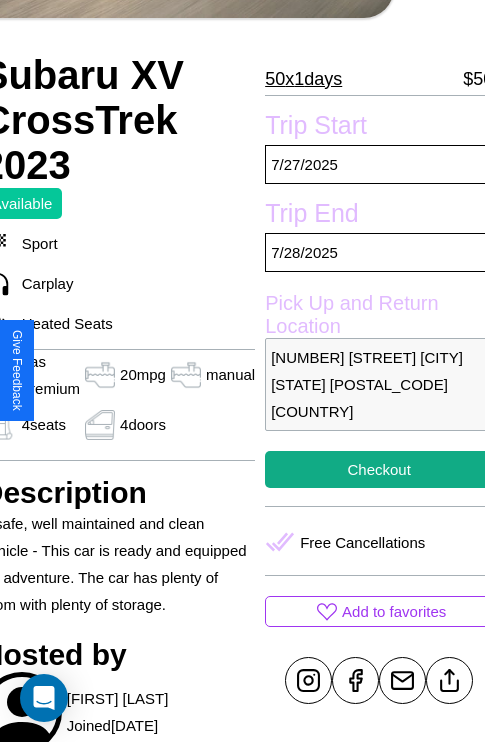 click on "1025 Pine Street  Los Angeles California 26859 United States" at bounding box center [379, 384] 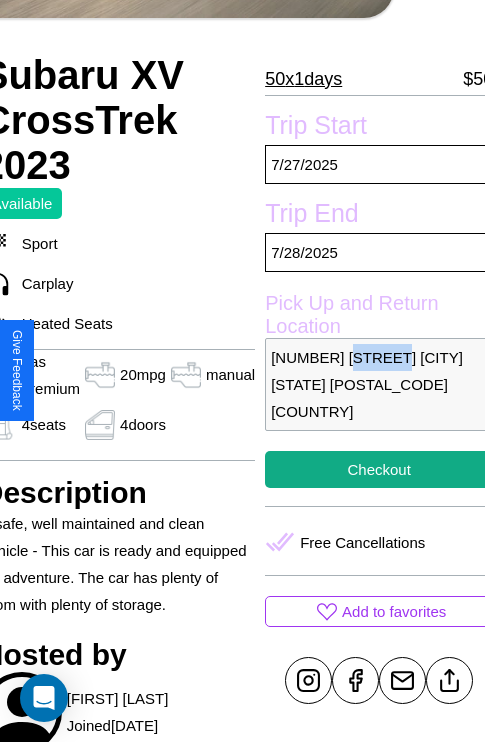 click on "1025 Pine Street  Los Angeles California 26859 United States" at bounding box center [379, 384] 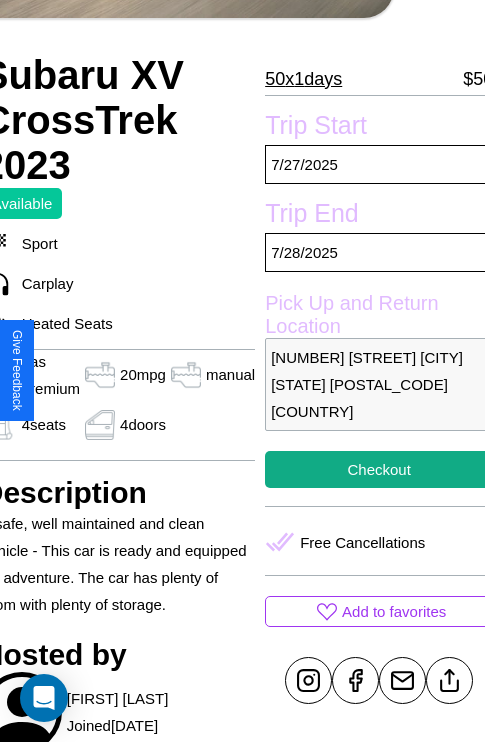 click on "1025 Pine Street  Los Angeles California 26859 United States" at bounding box center (379, 384) 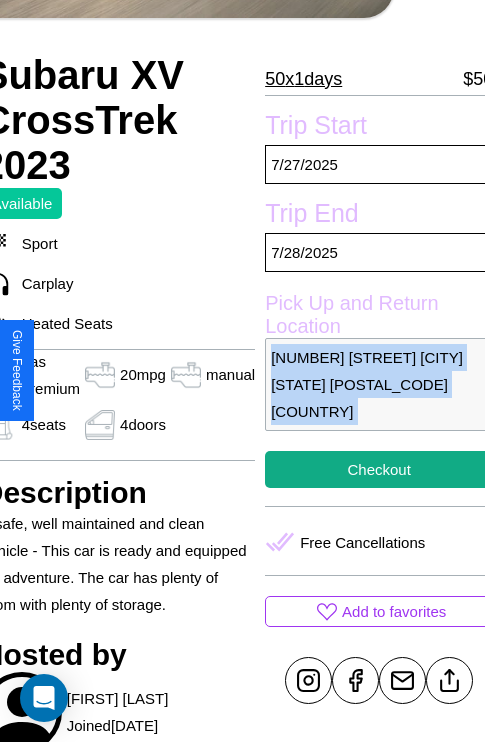 click on "1025 Pine Street  Los Angeles California 26859 United States" at bounding box center [379, 384] 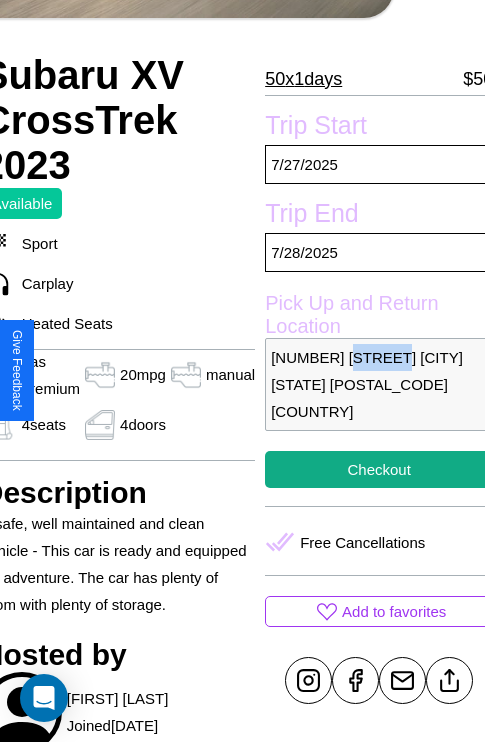 click on "1025 Pine Street  Los Angeles California 26859 United States" at bounding box center (379, 384) 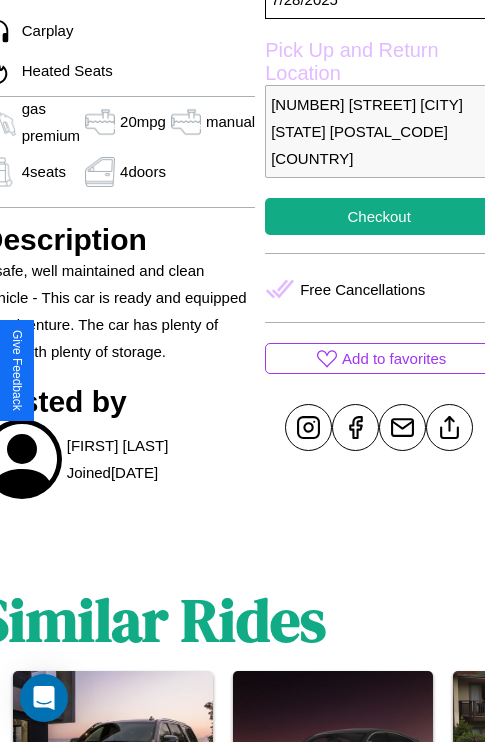 scroll, scrollTop: 692, scrollLeft: 91, axis: both 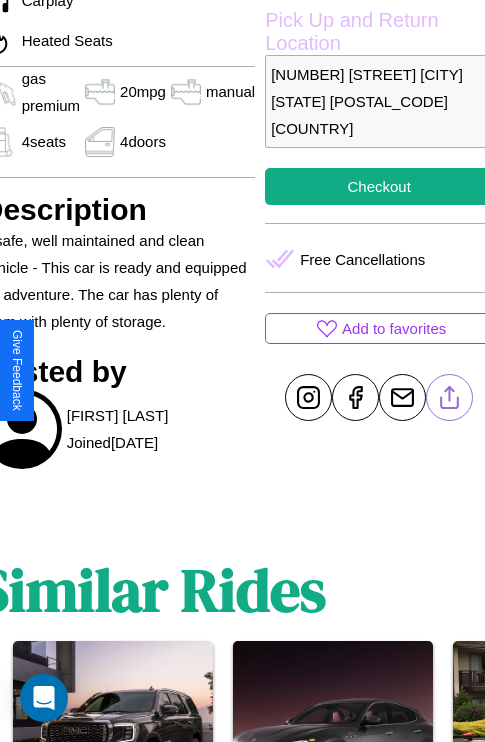 click 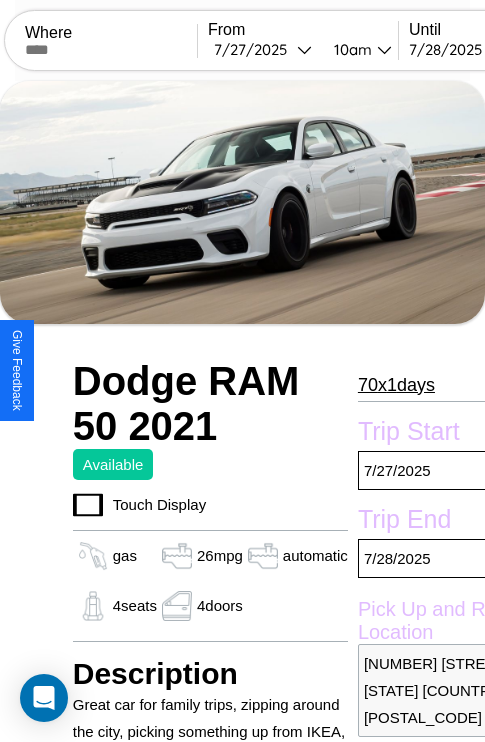 scroll, scrollTop: 14, scrollLeft: 0, axis: vertical 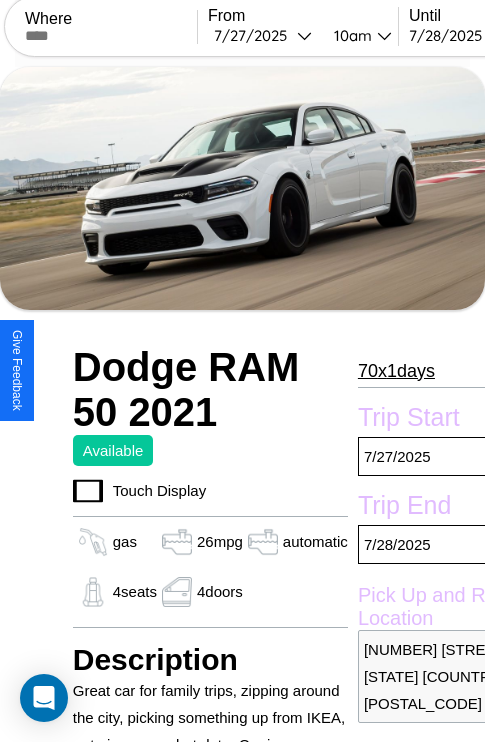 click on "70  x  1  days" at bounding box center (396, 371) 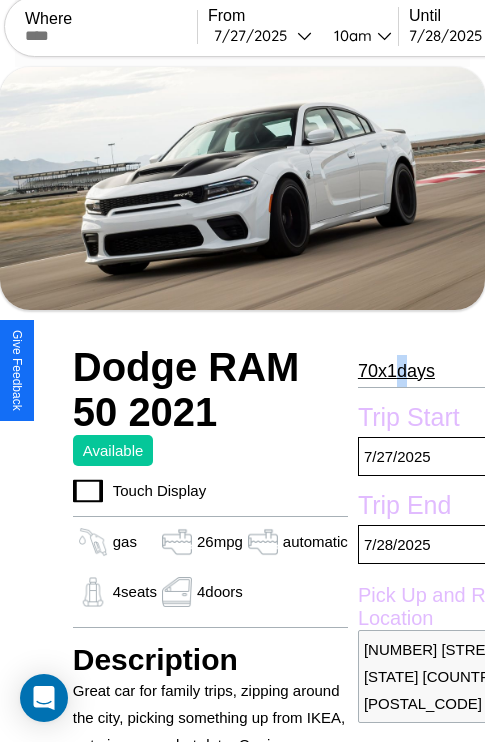 click on "70  x  1  days" at bounding box center [396, 371] 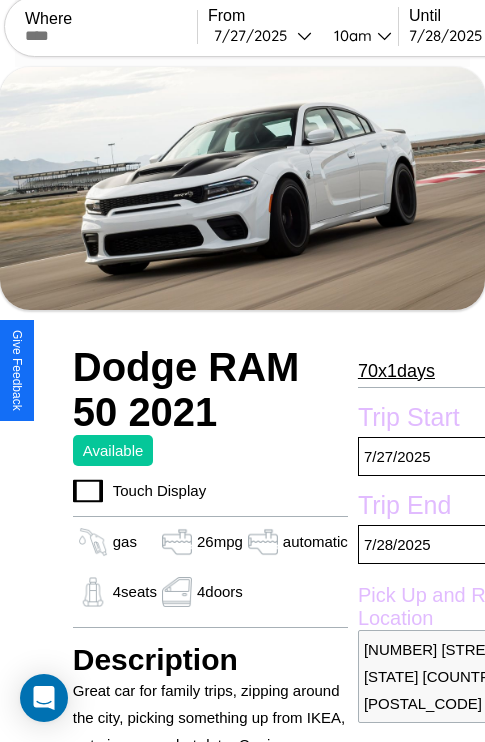 click on "70  x  1  days" at bounding box center [396, 371] 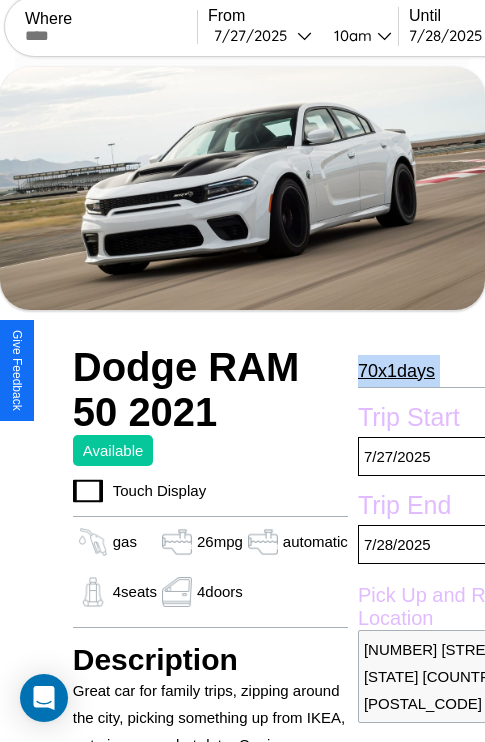 click on "70  x  1  days" at bounding box center (396, 371) 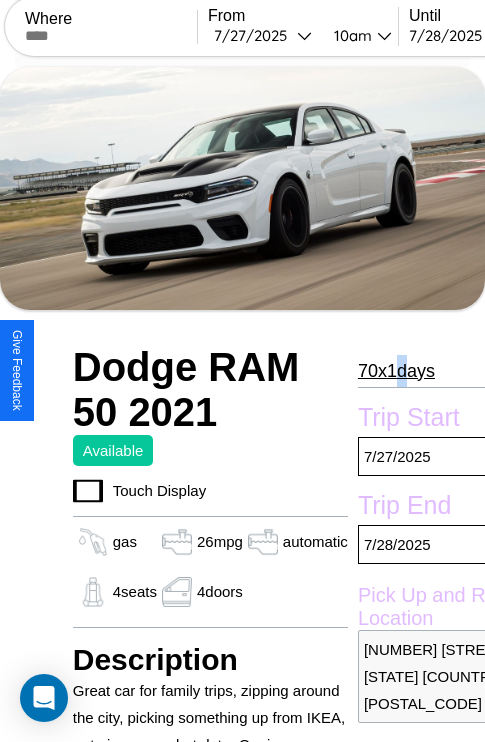 click on "70  x  1  days" at bounding box center [396, 371] 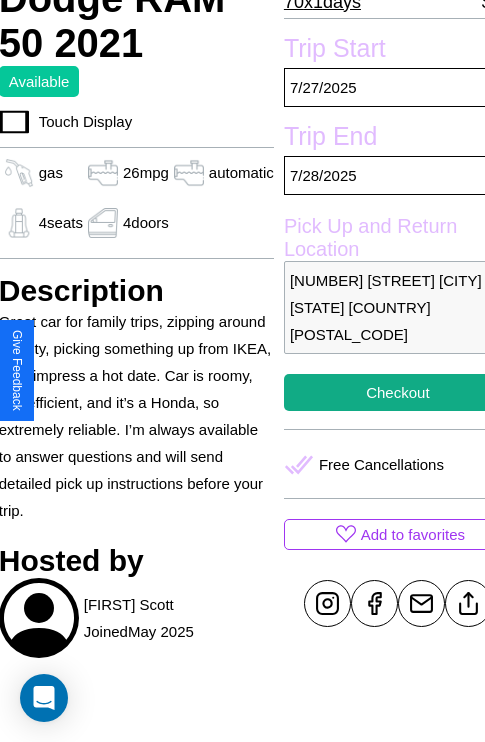 scroll, scrollTop: 377, scrollLeft: 84, axis: both 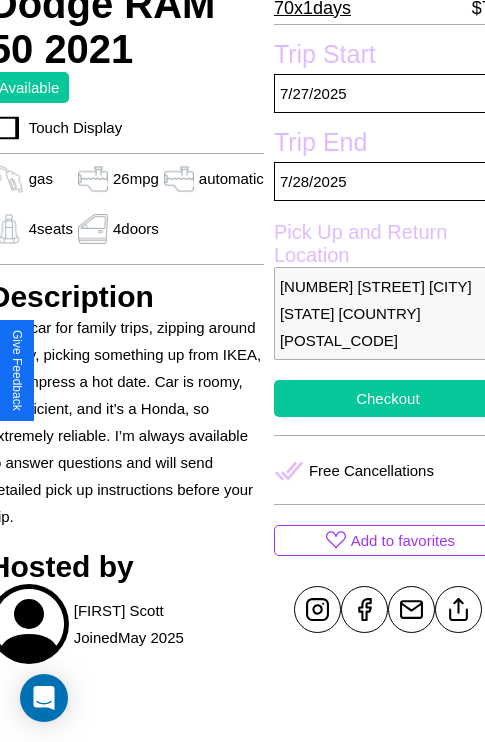 click on "Checkout" at bounding box center (388, 398) 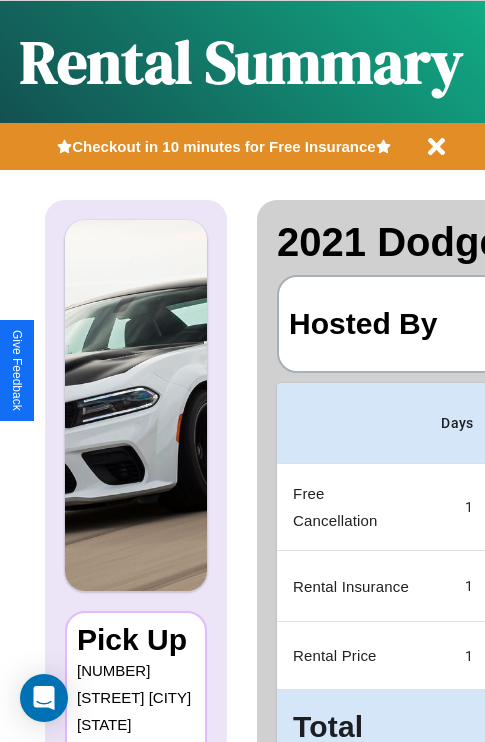 scroll, scrollTop: 0, scrollLeft: 378, axis: horizontal 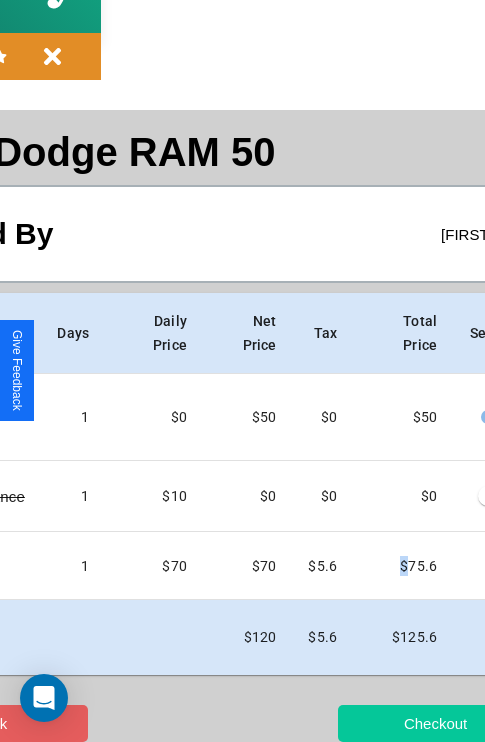 click on "Checkout" at bounding box center [435, 723] 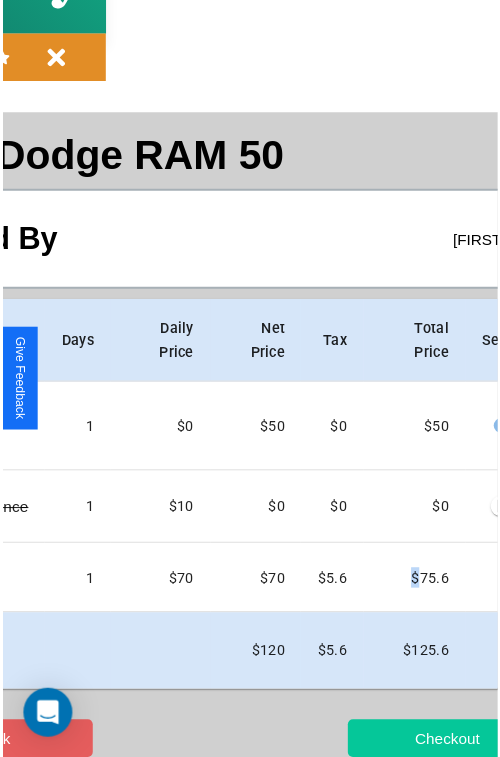 scroll, scrollTop: 0, scrollLeft: 0, axis: both 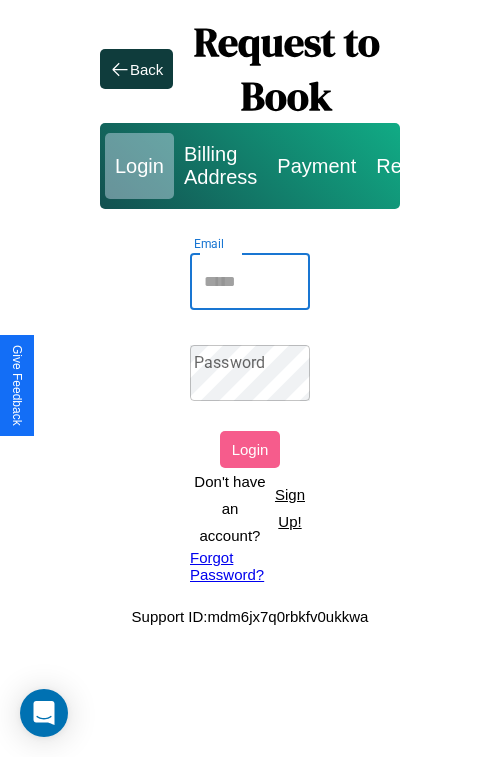 click on "Email" at bounding box center [250, 282] 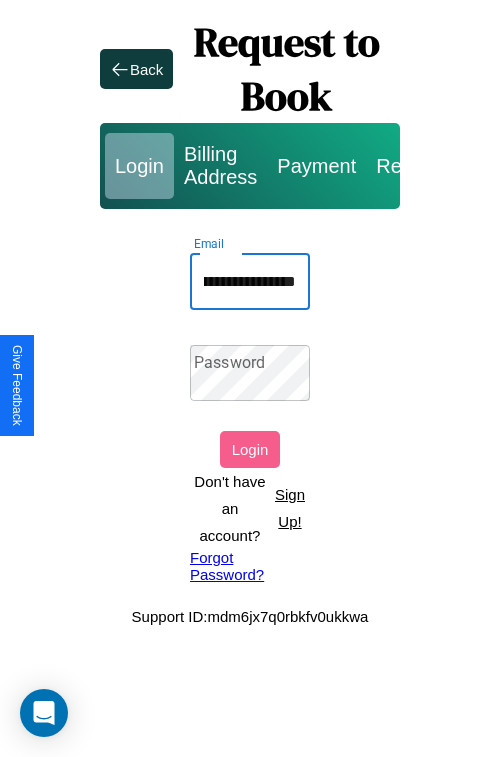 scroll, scrollTop: 0, scrollLeft: 63, axis: horizontal 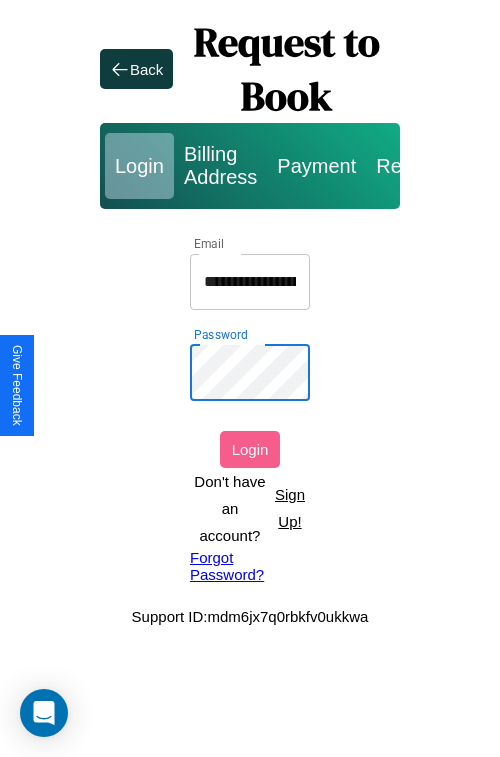 click on "Login" at bounding box center [250, 449] 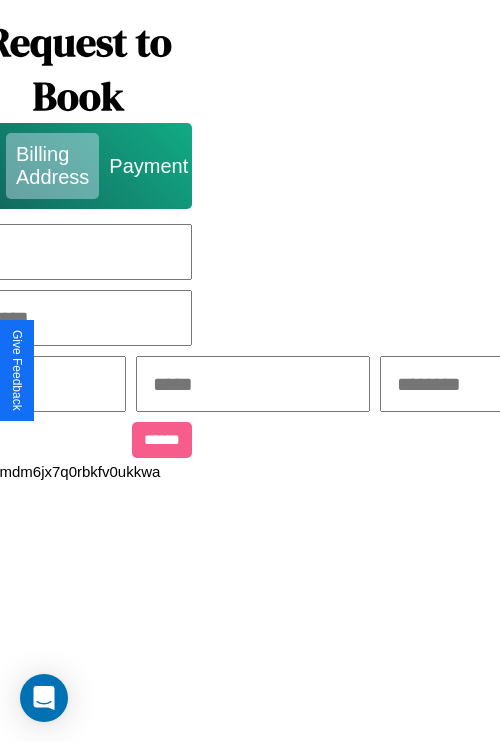 scroll, scrollTop: 0, scrollLeft: 517, axis: horizontal 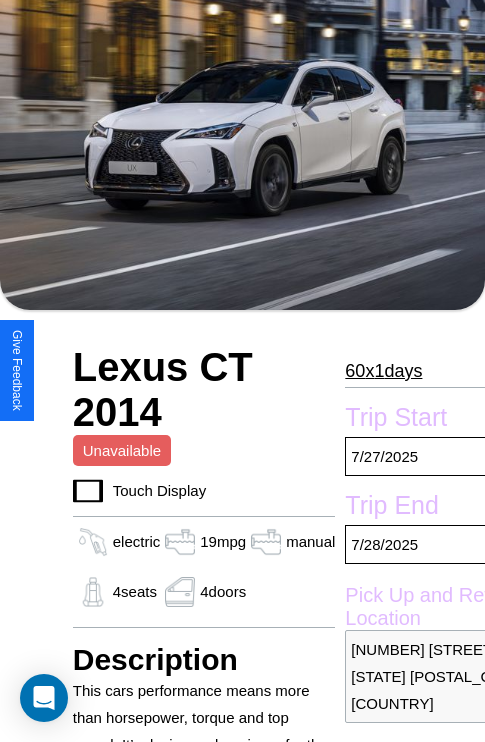 click on "60  x  1  days" at bounding box center [383, 371] 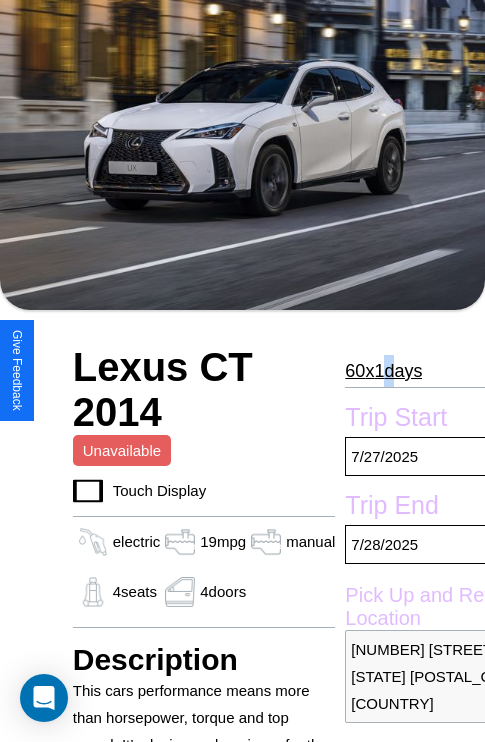 click on "60  x  1  days" at bounding box center (383, 371) 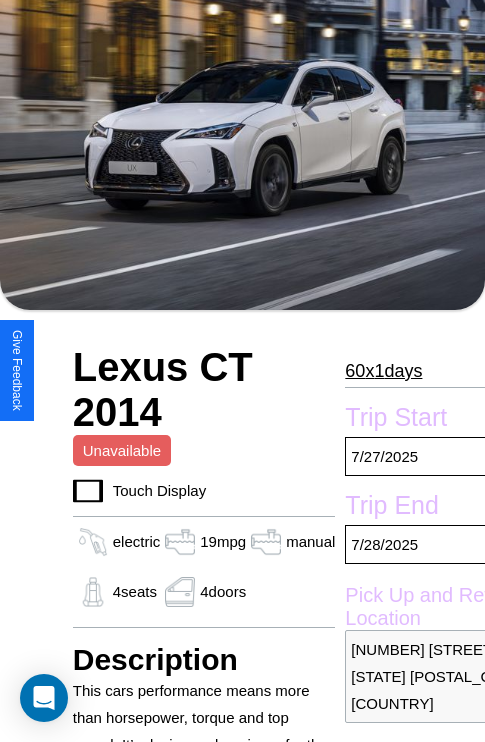 click on "60  x  1  days" at bounding box center [383, 371] 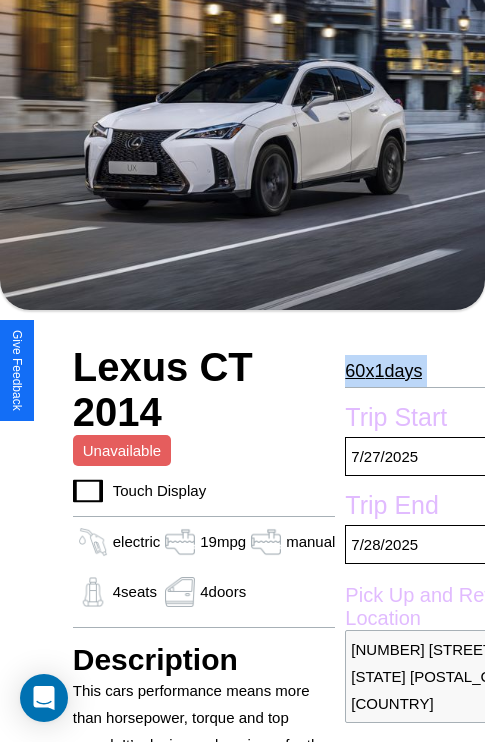 click on "60  x  1  days" at bounding box center (383, 371) 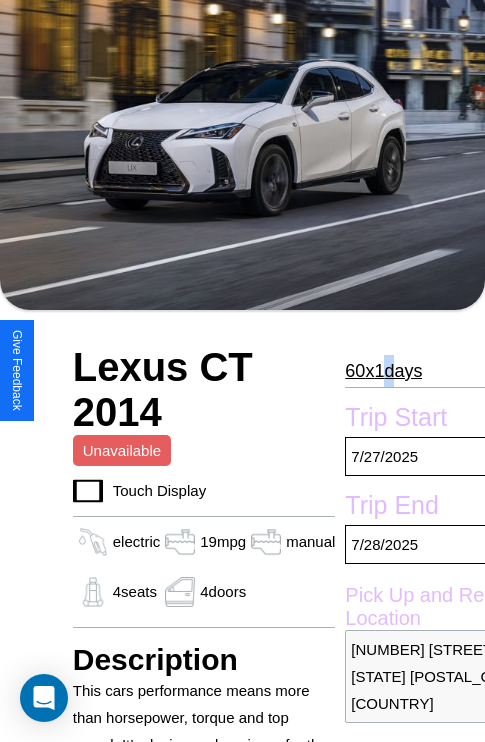 click on "60  x  1  days" at bounding box center (383, 371) 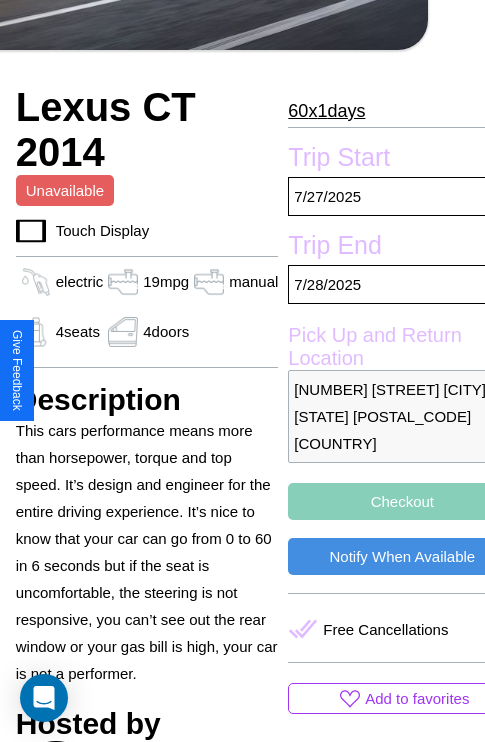 scroll, scrollTop: 499, scrollLeft: 80, axis: both 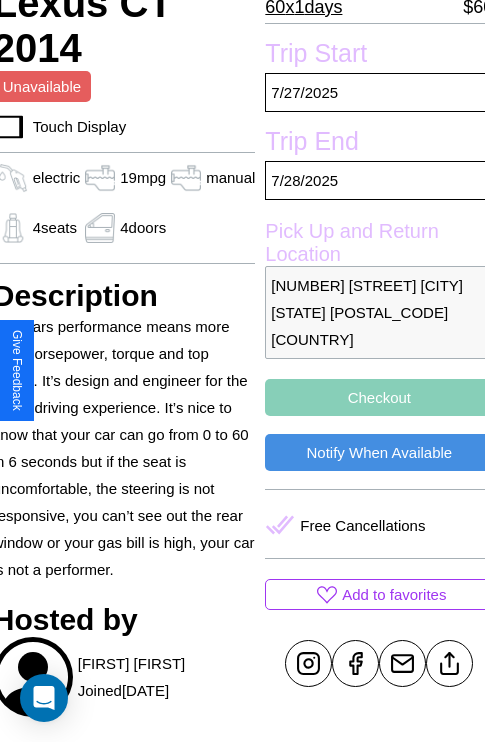 click on "Checkout" at bounding box center [379, 397] 